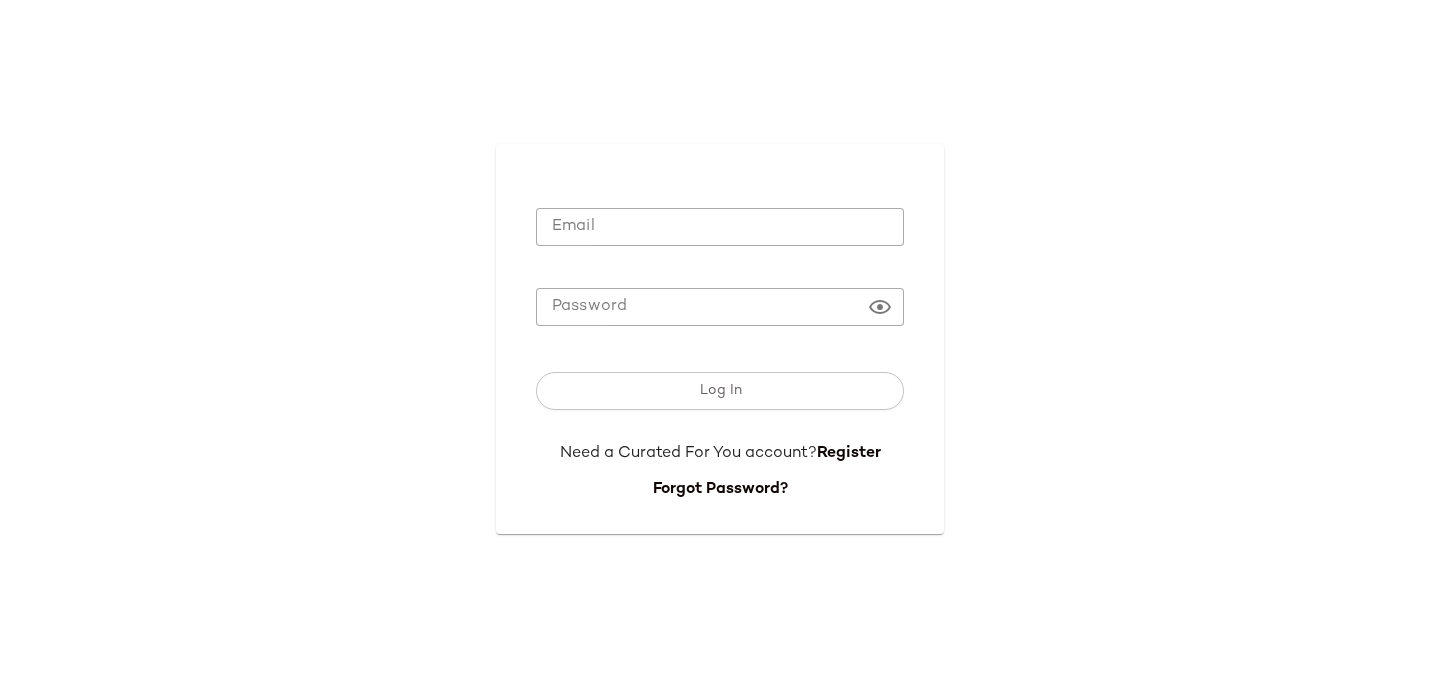 scroll, scrollTop: 0, scrollLeft: 0, axis: both 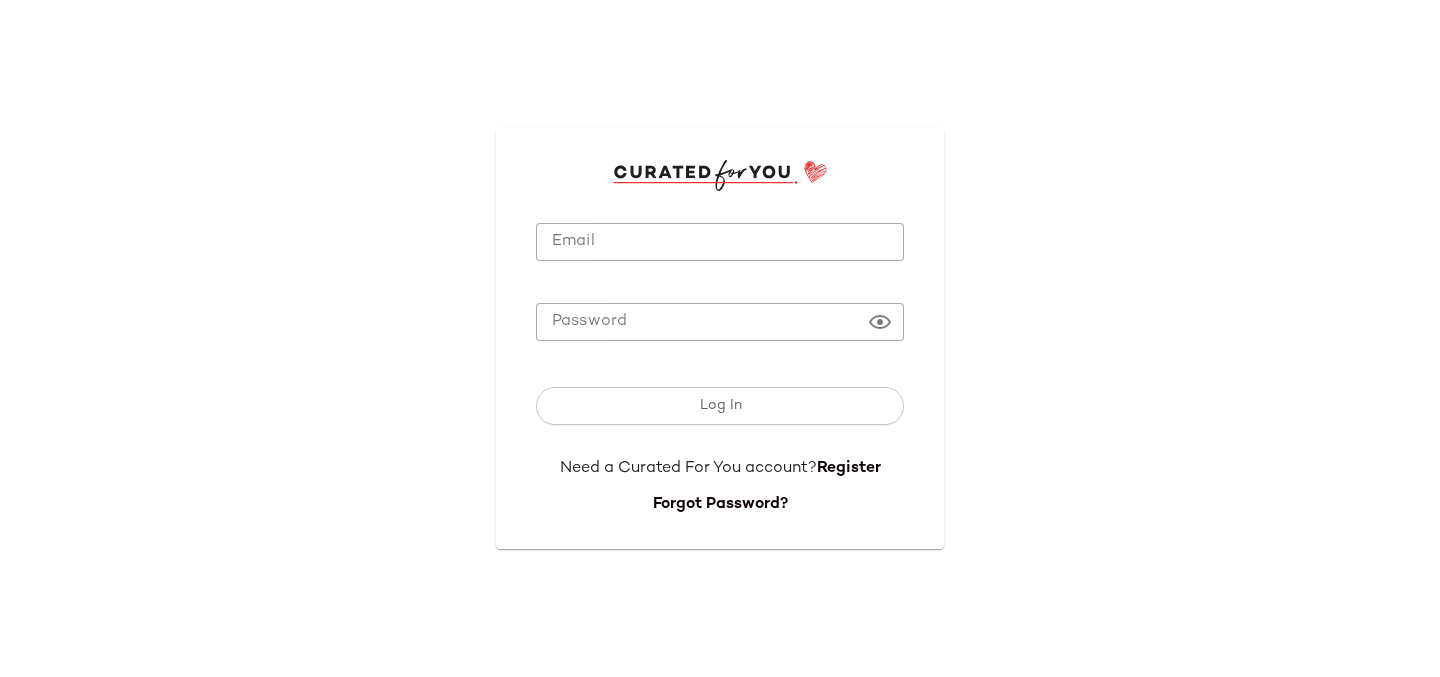 type on "**********" 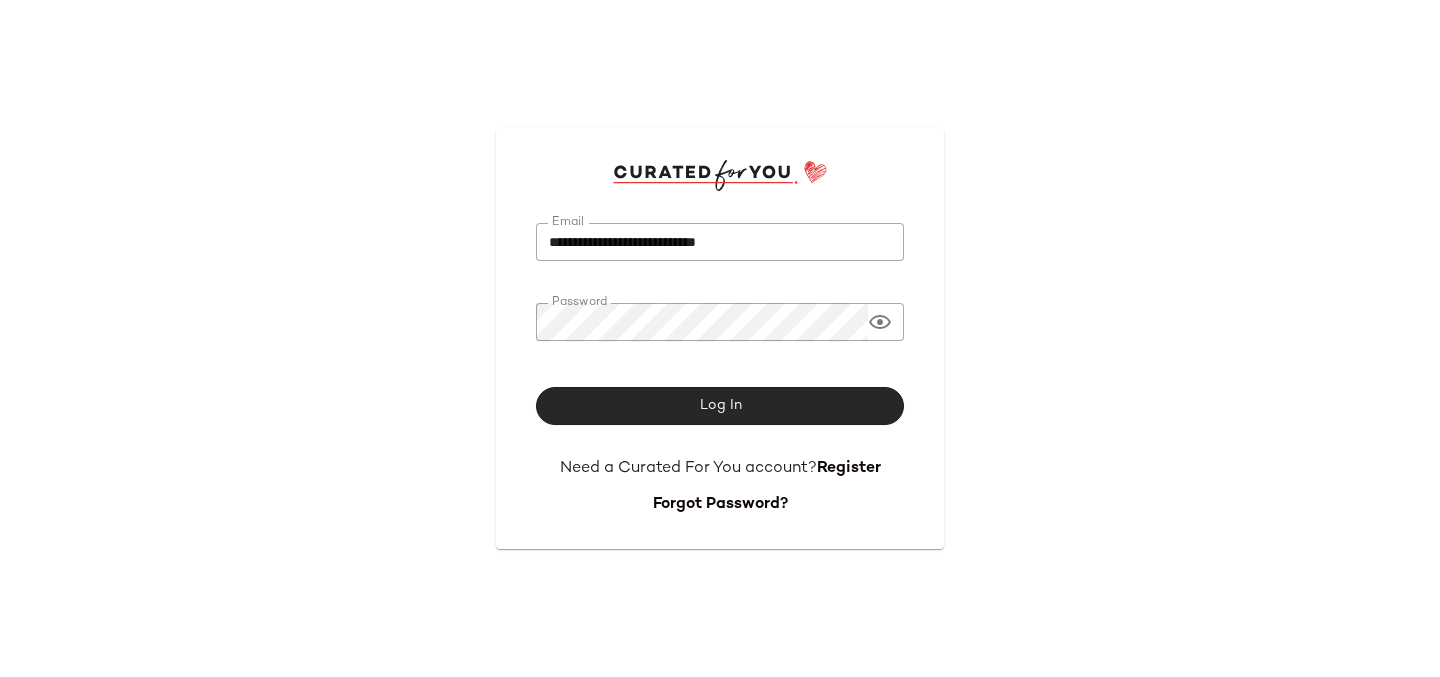 click on "Log In" at bounding box center [720, 406] 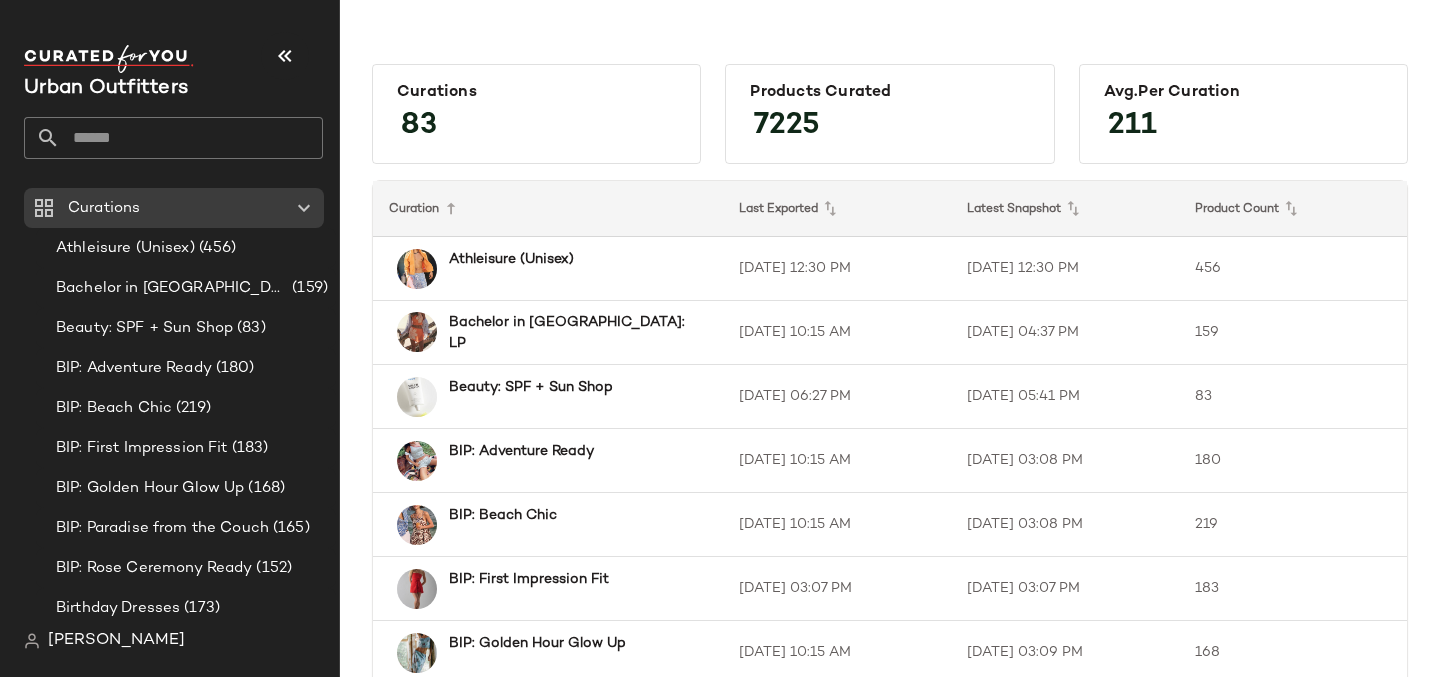 click 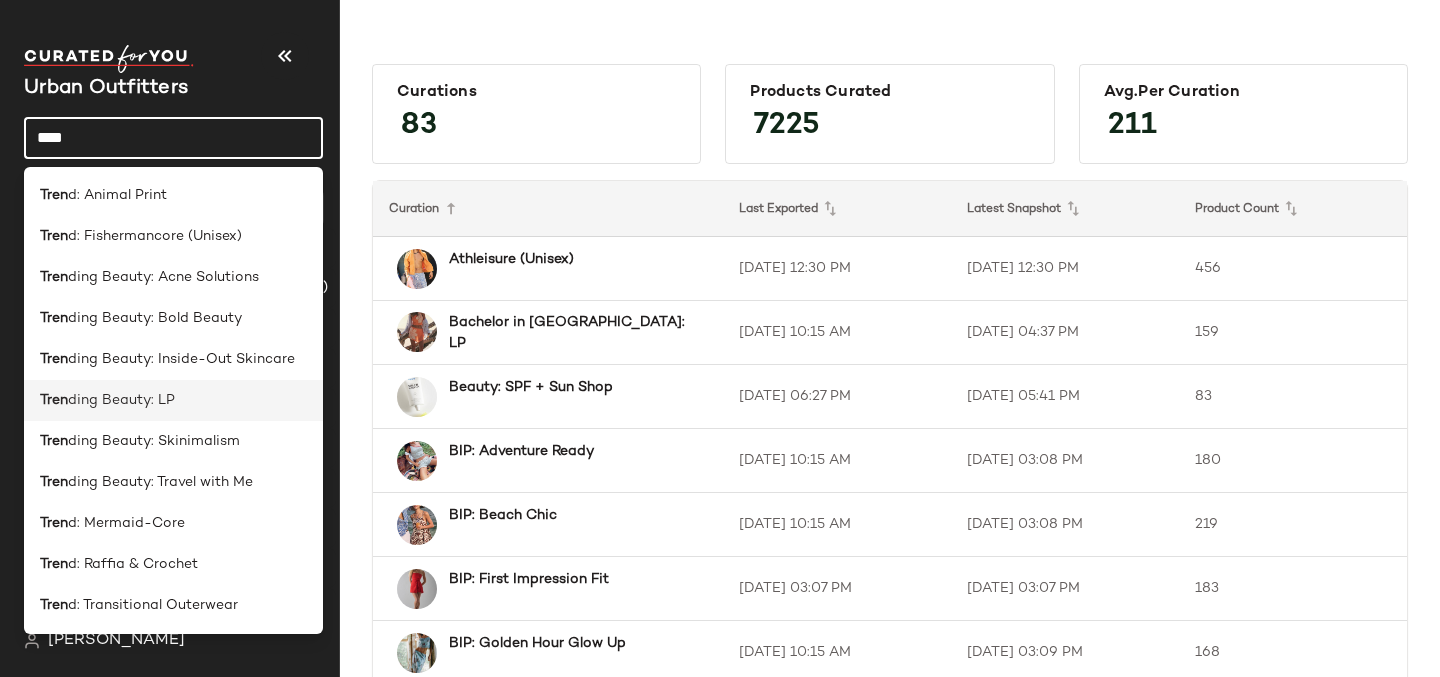 click on "Tren ding Beauty: LP" 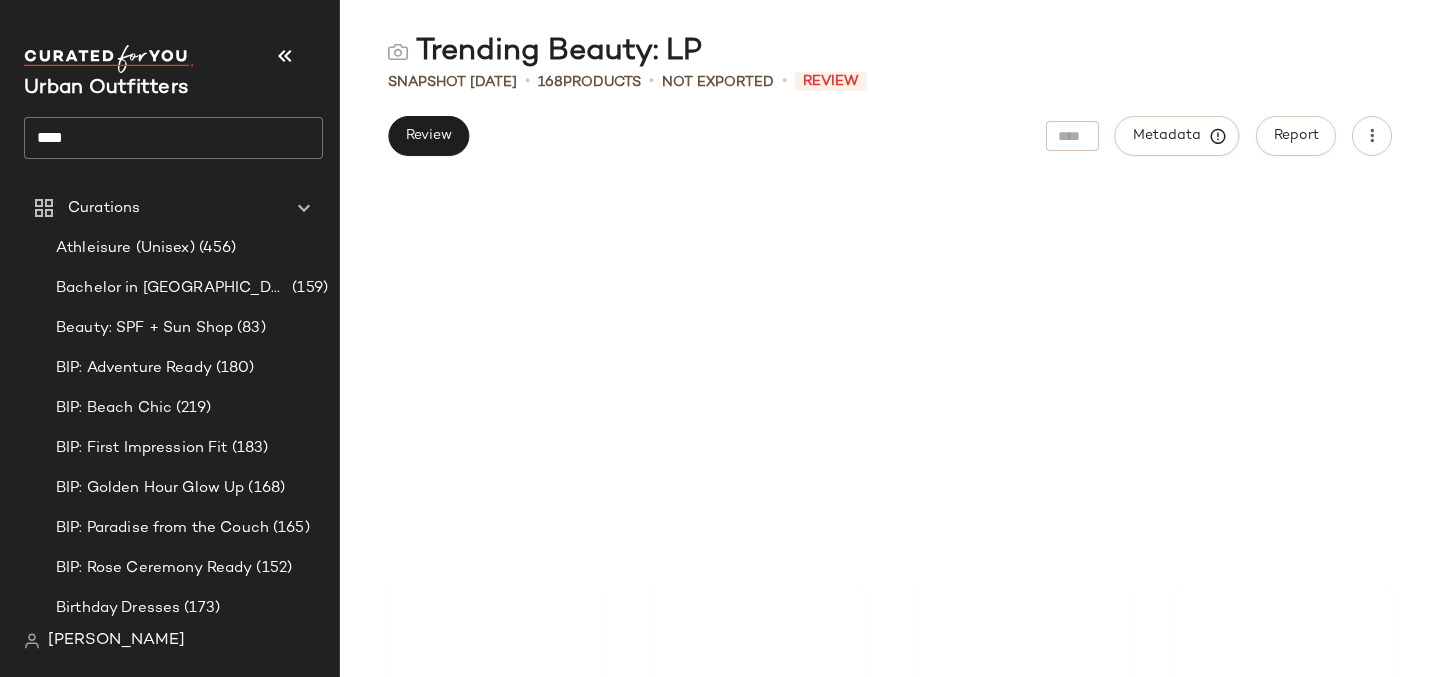 scroll, scrollTop: 0, scrollLeft: 0, axis: both 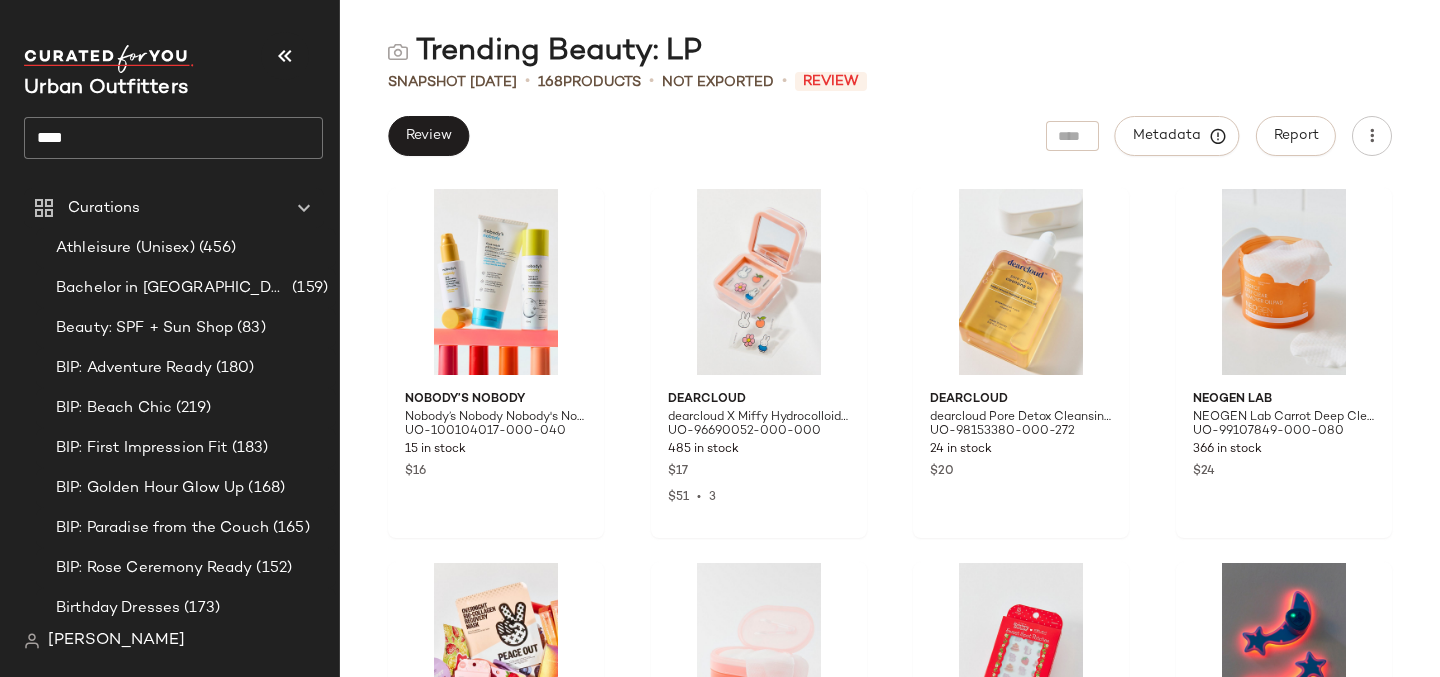 click on "****" 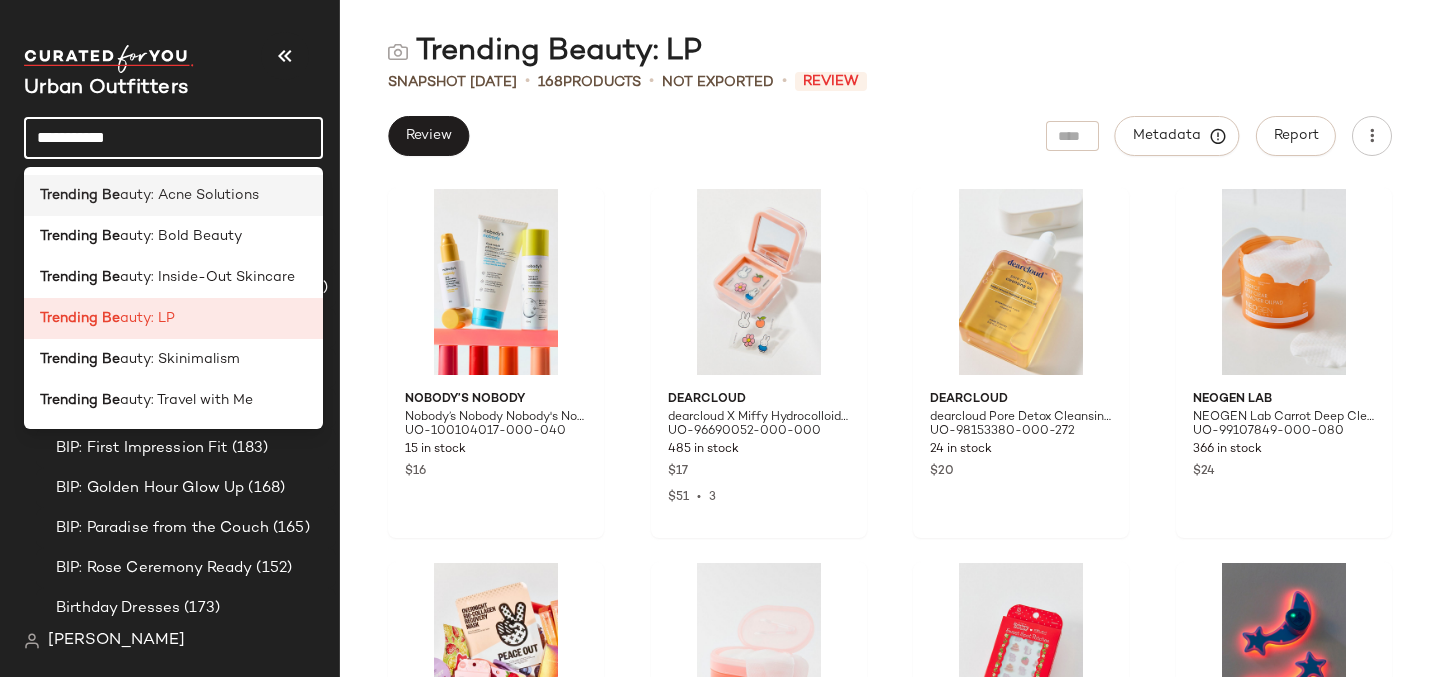 click on "auty: Acne Solutions" at bounding box center (189, 195) 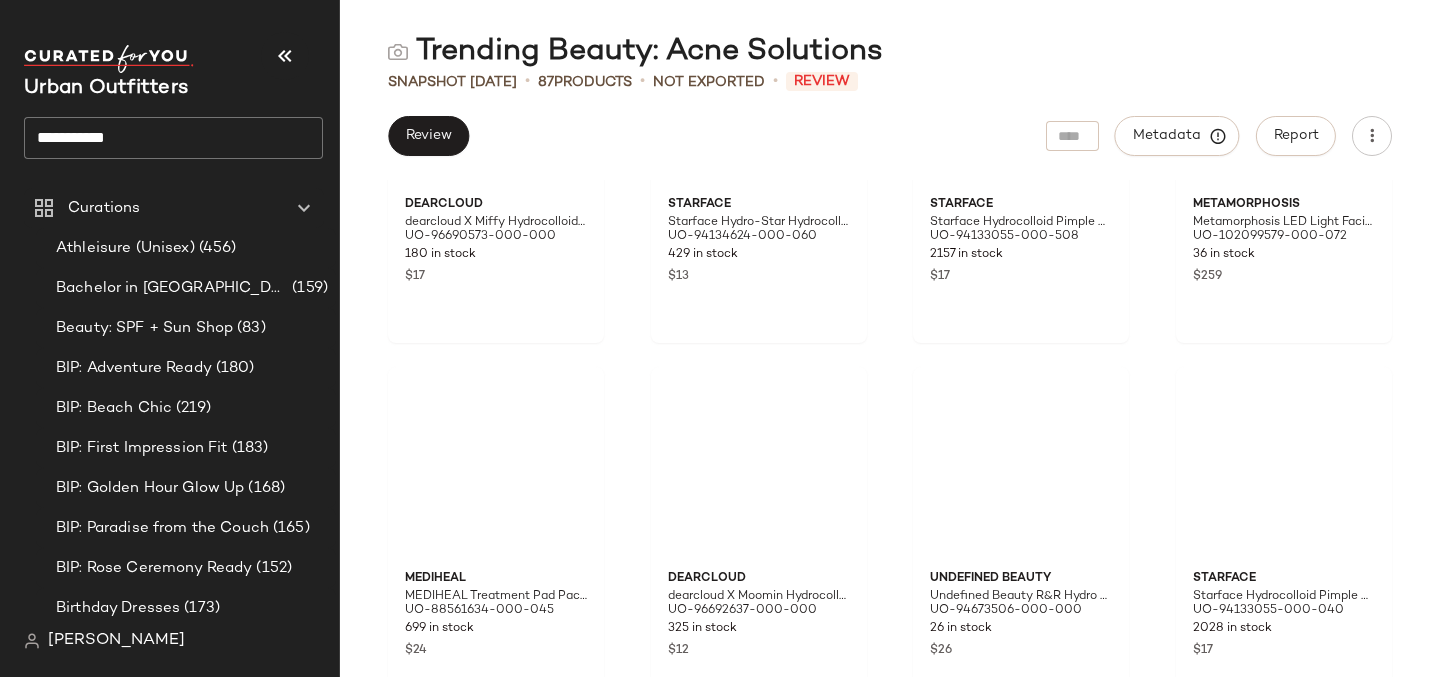 scroll, scrollTop: 2212, scrollLeft: 0, axis: vertical 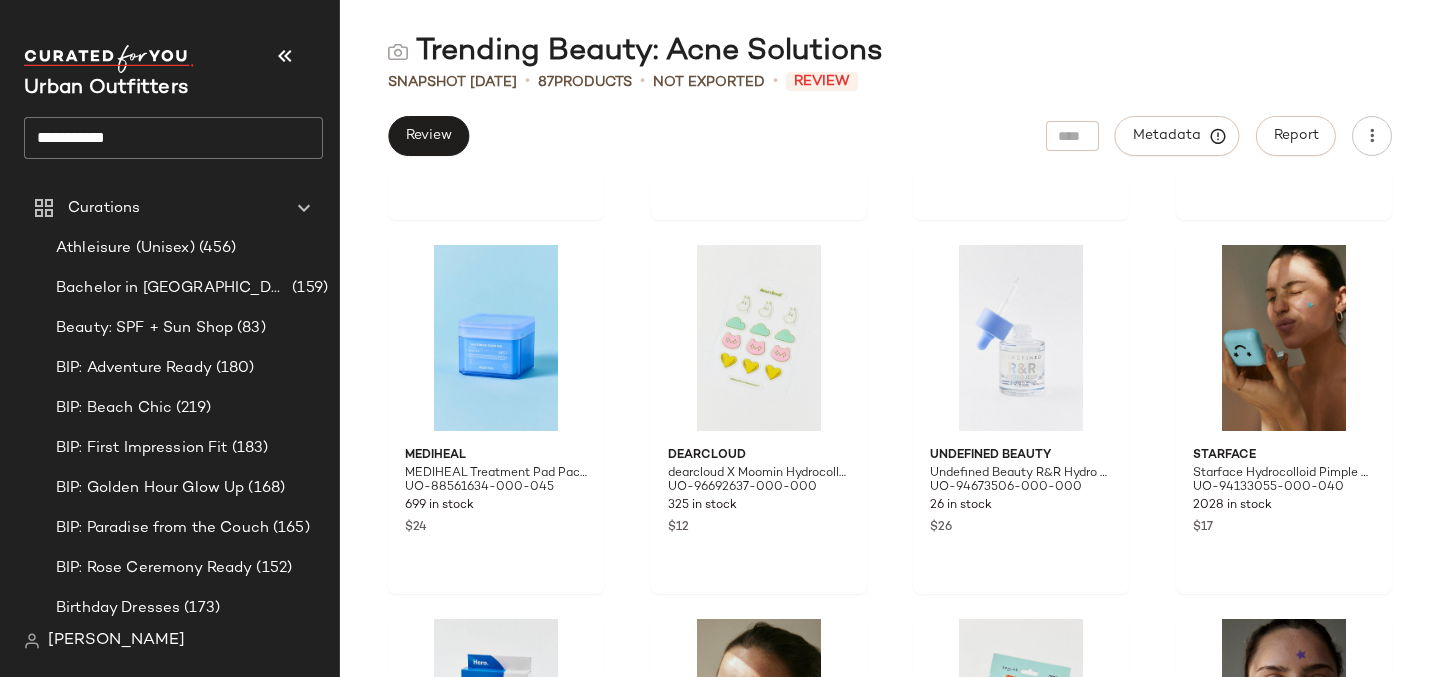 click on "**********" 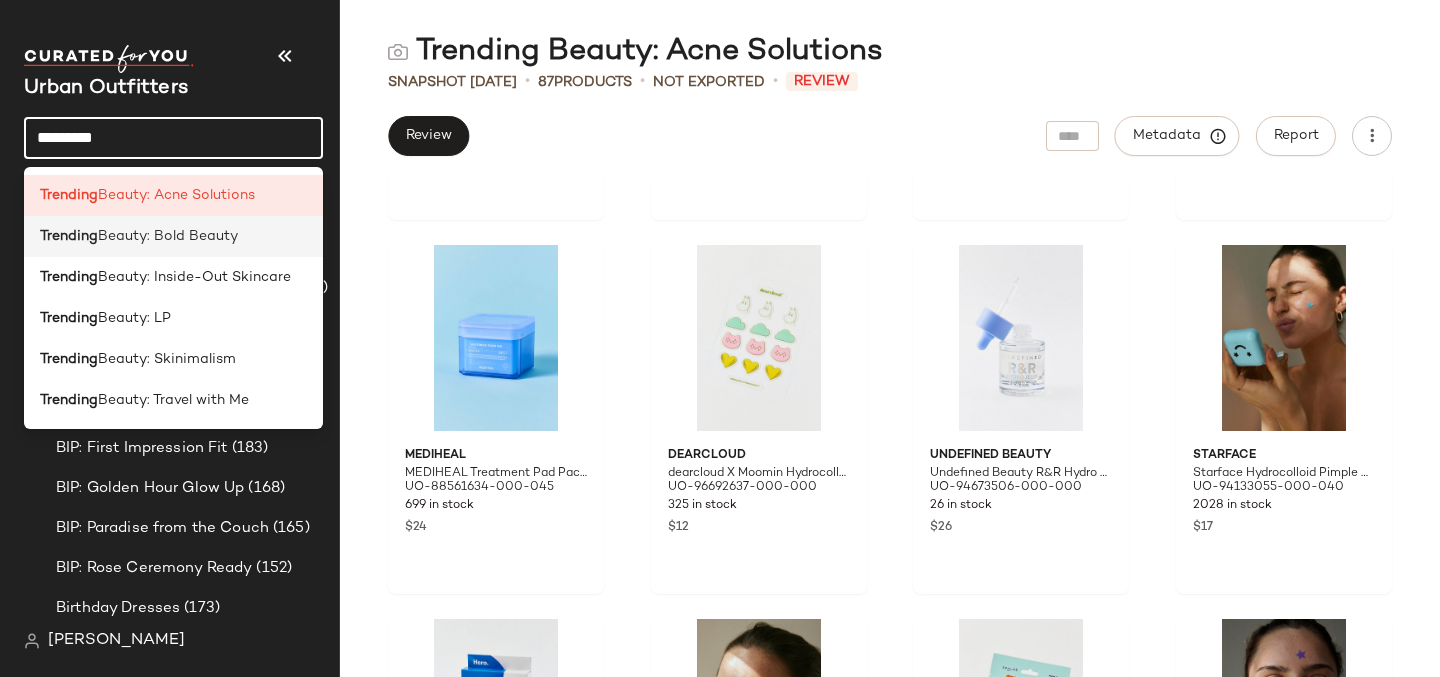 type on "********" 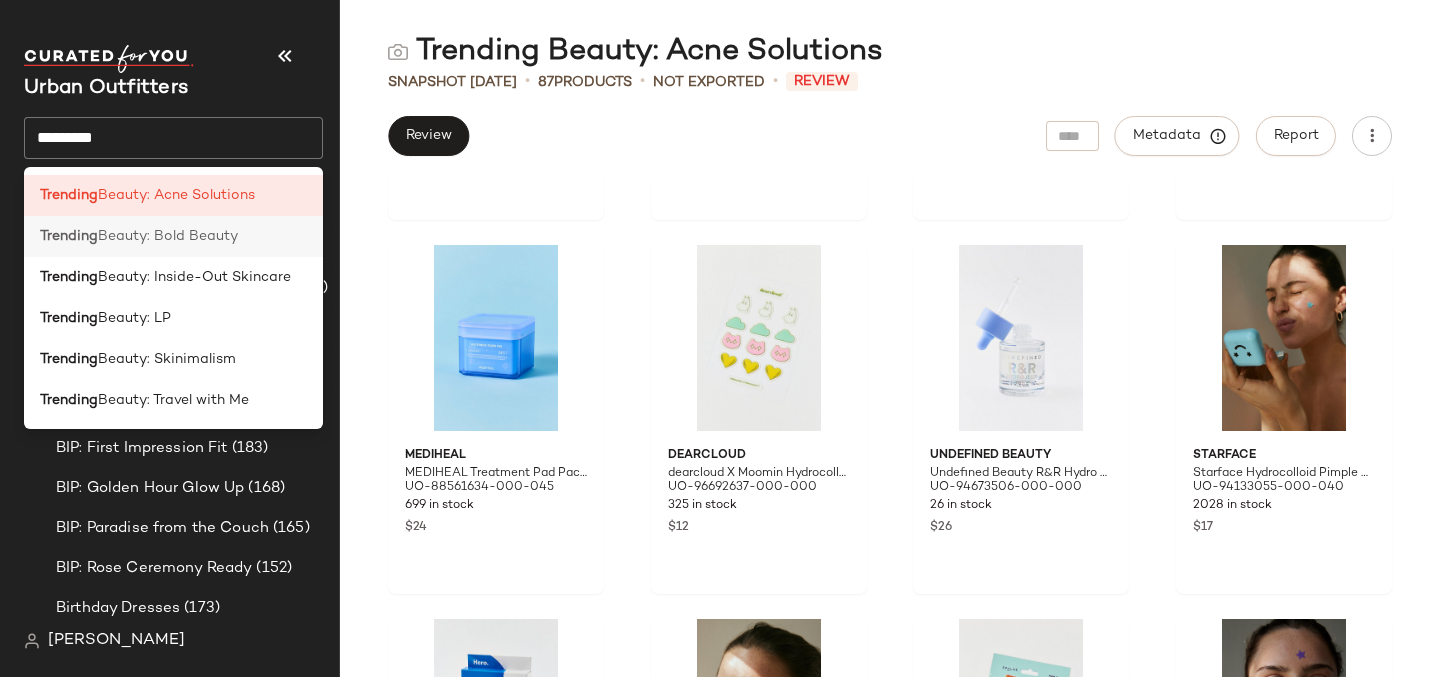 click on "Trending  Beauty: Bold Beauty" 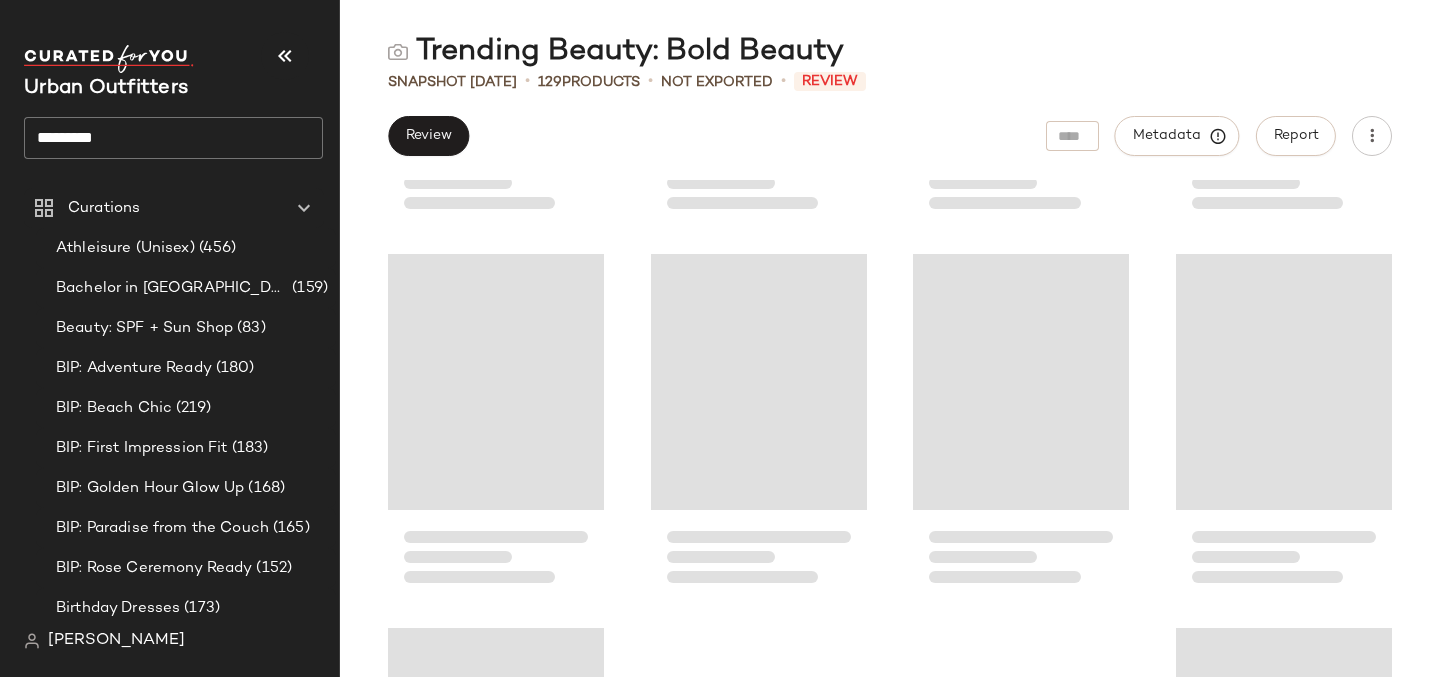 scroll, scrollTop: 4075, scrollLeft: 0, axis: vertical 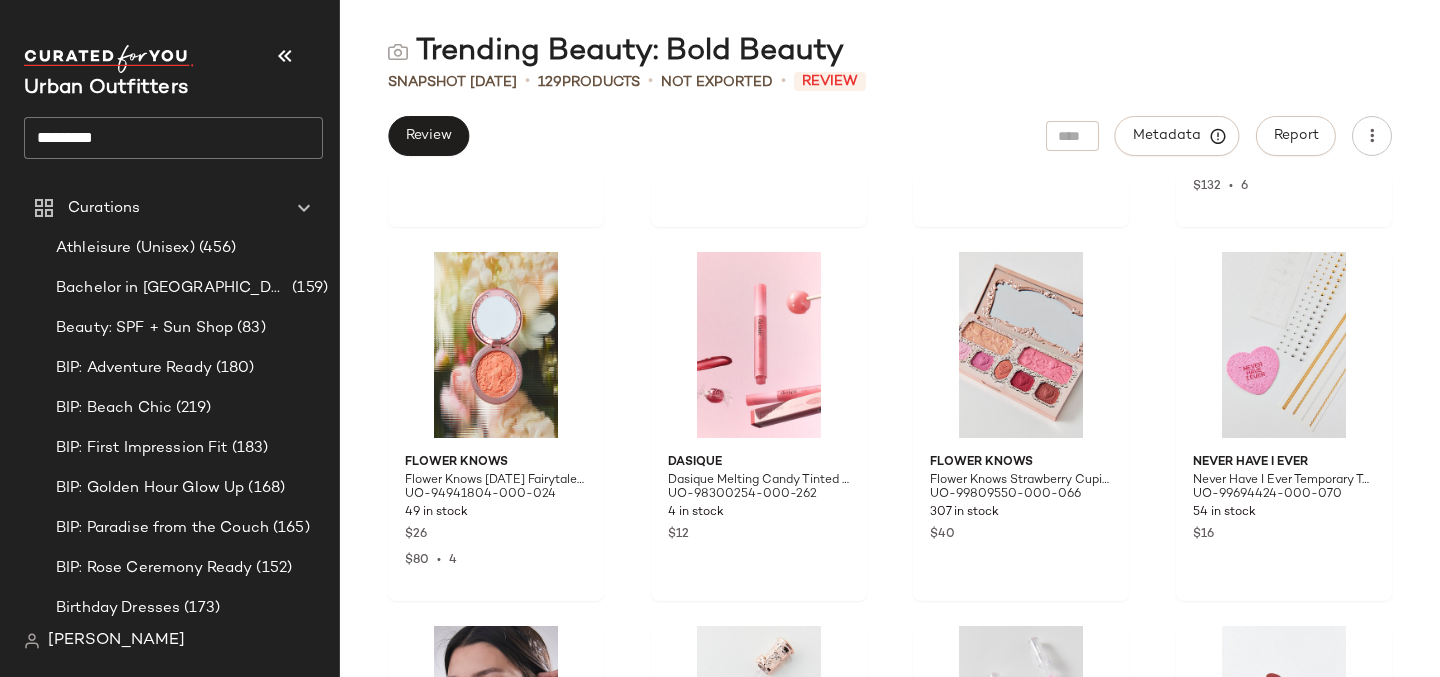 click on "********" 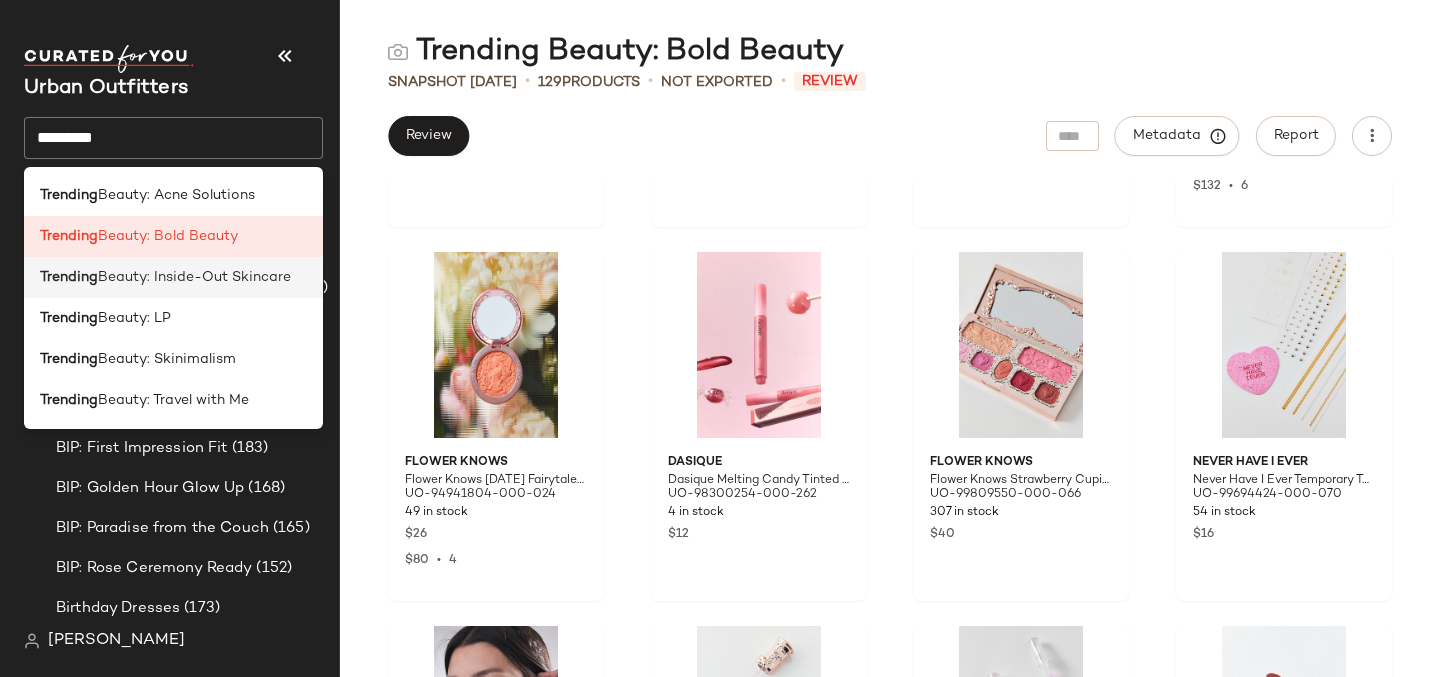 click on "Beauty: Inside-Out Skincare" at bounding box center (194, 277) 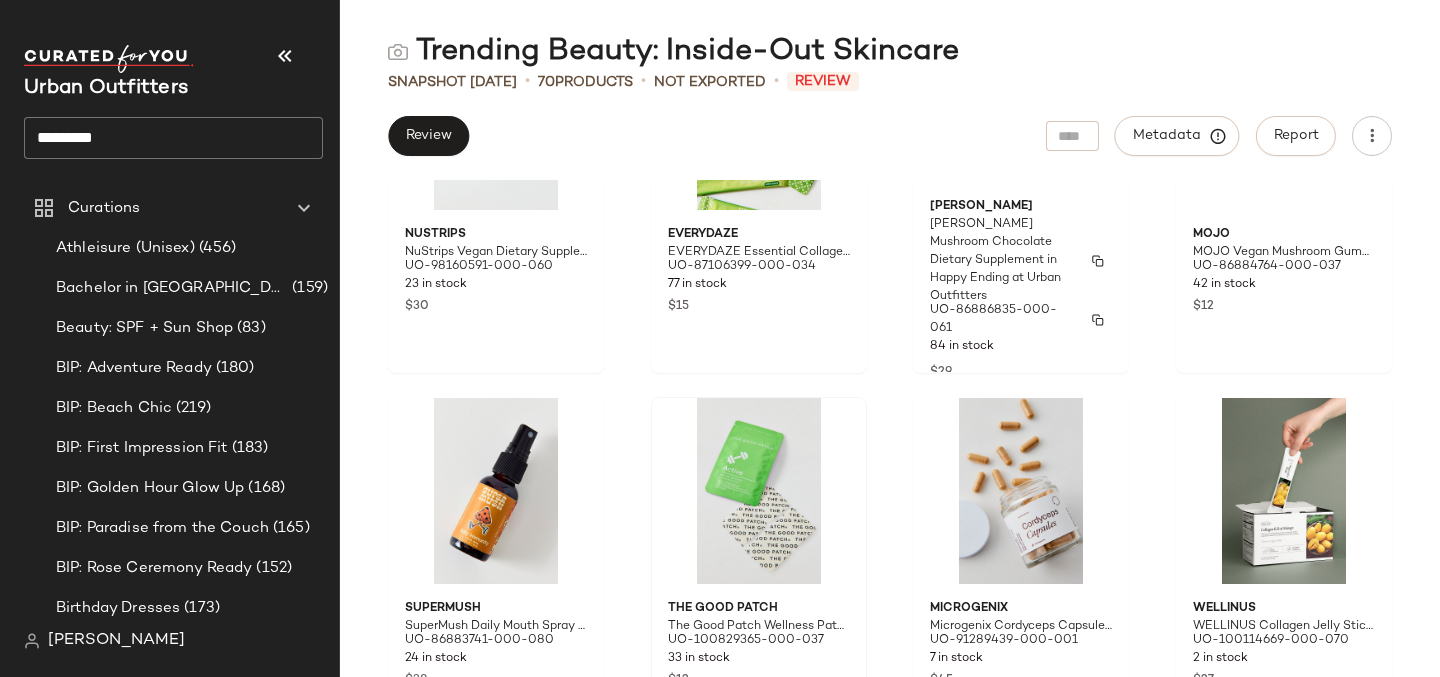 scroll, scrollTop: 3961, scrollLeft: 0, axis: vertical 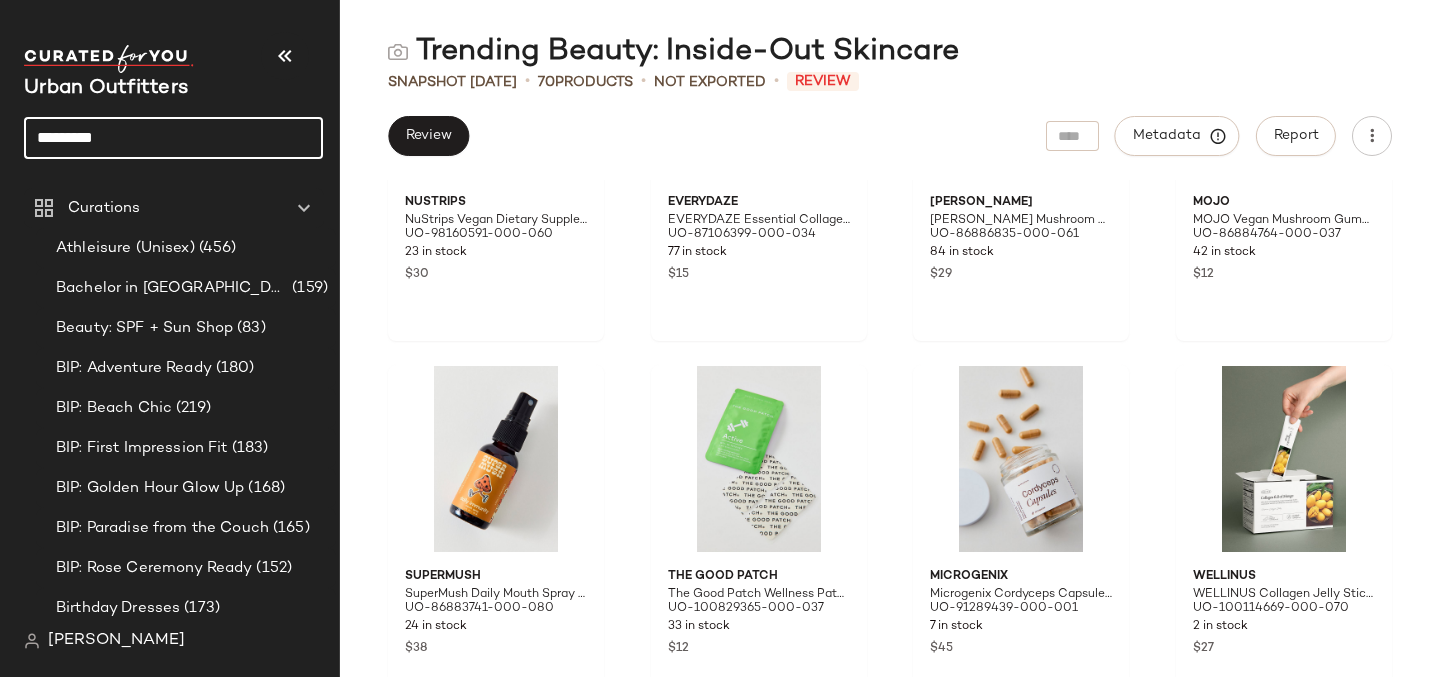 click on "********" 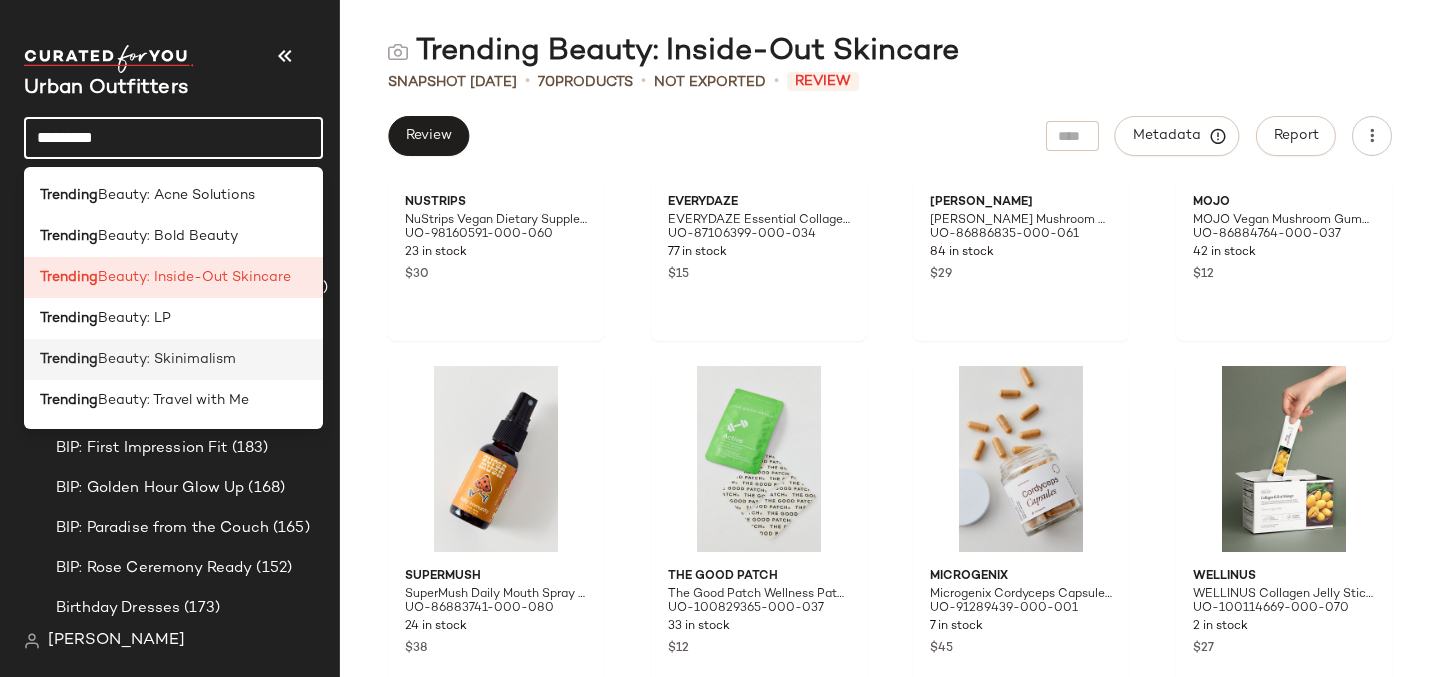 click on "Beauty: Skinimalism" at bounding box center [167, 359] 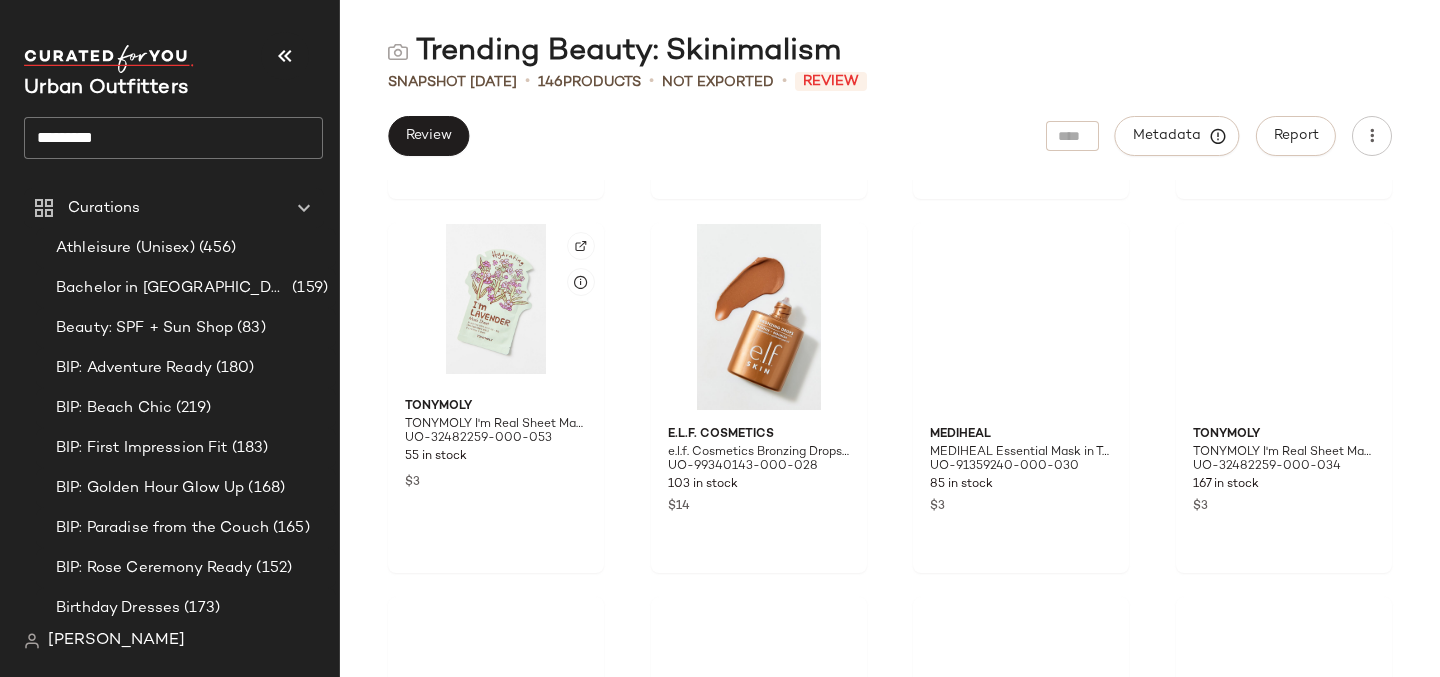 scroll, scrollTop: 4565, scrollLeft: 0, axis: vertical 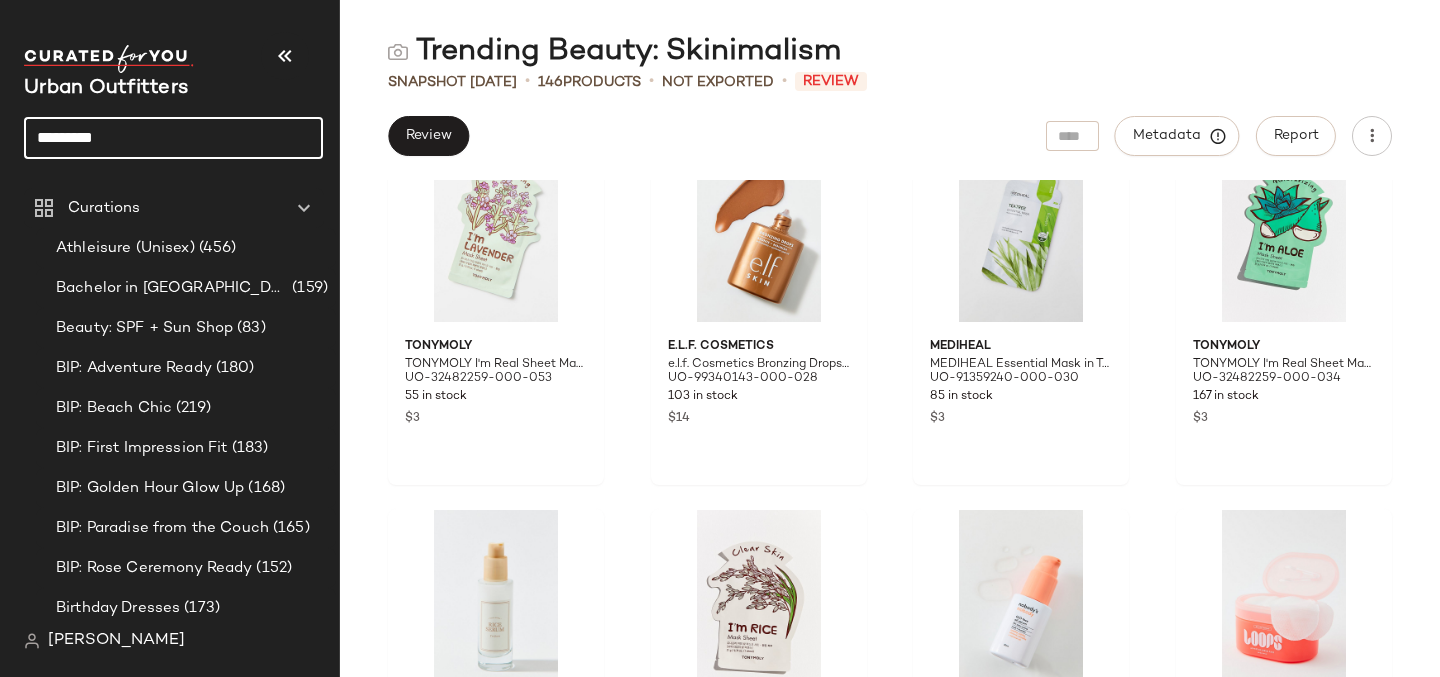click on "********" 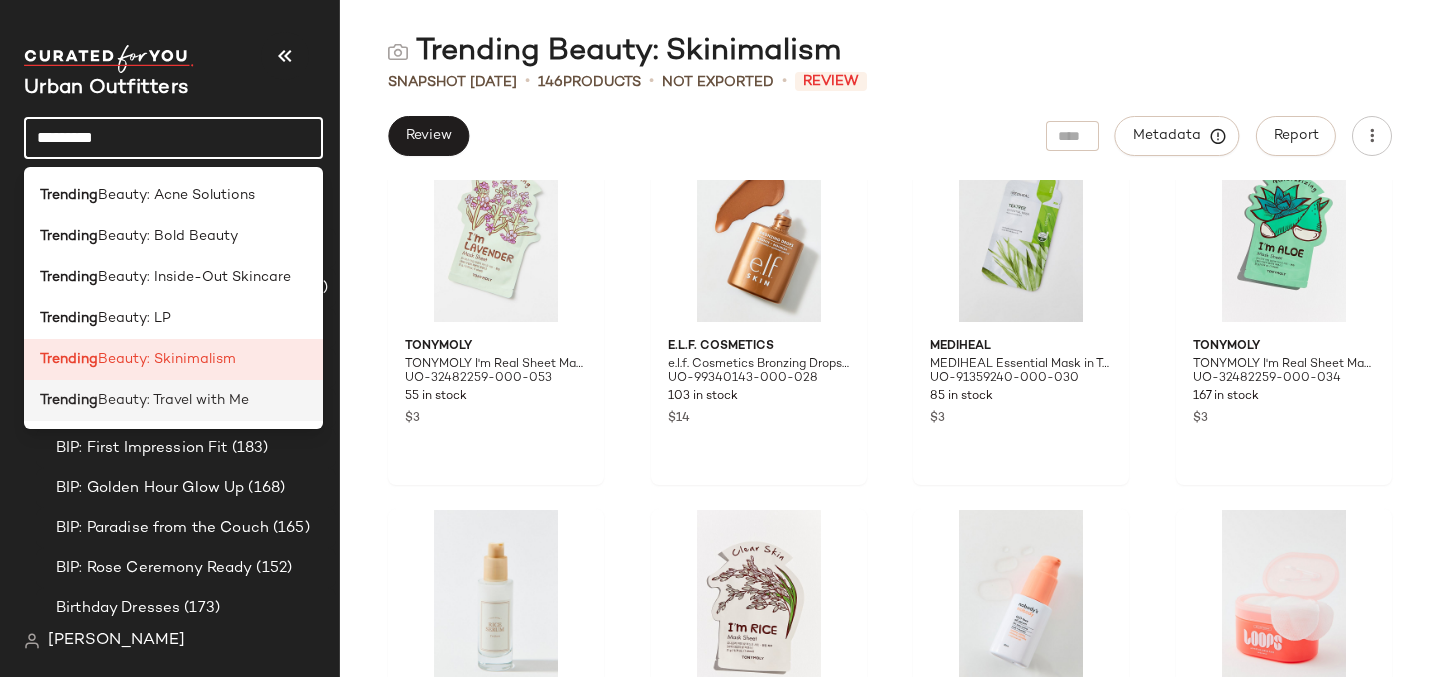 click on "Beauty: Travel with Me" at bounding box center [173, 400] 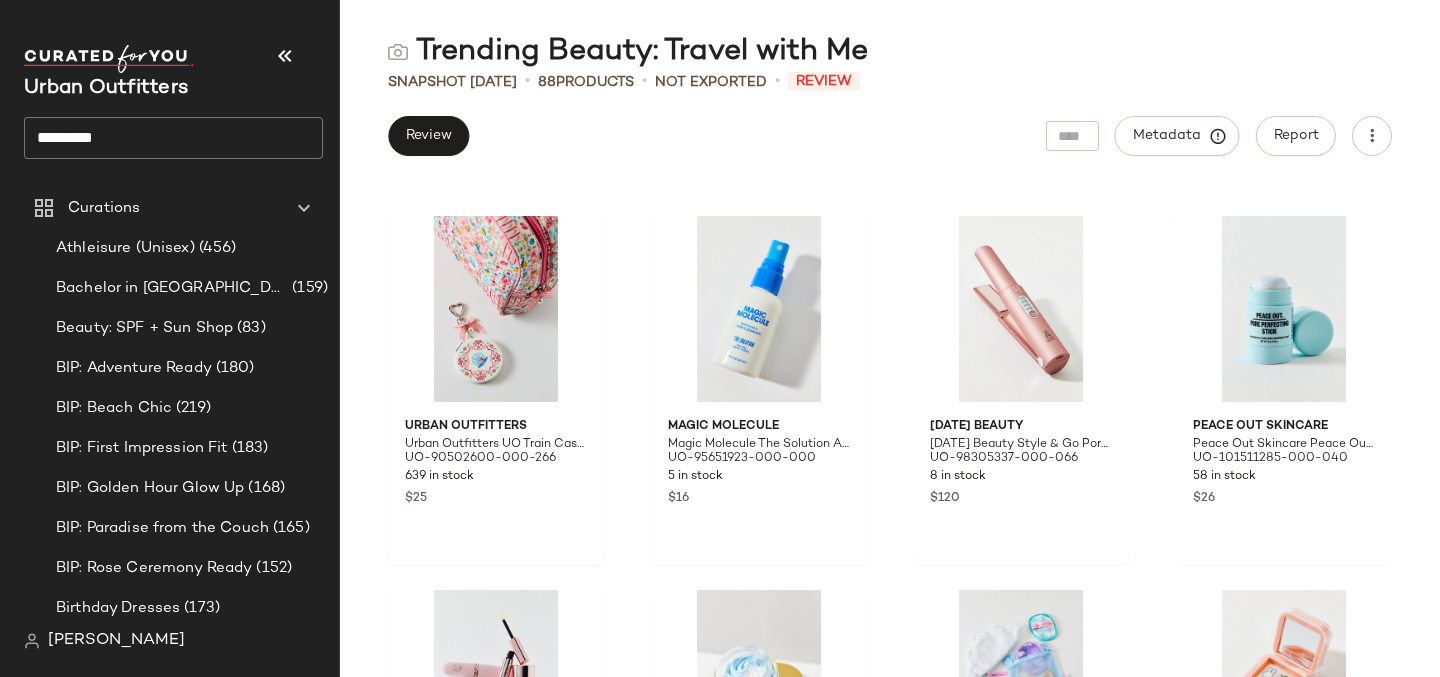 scroll, scrollTop: 419, scrollLeft: 0, axis: vertical 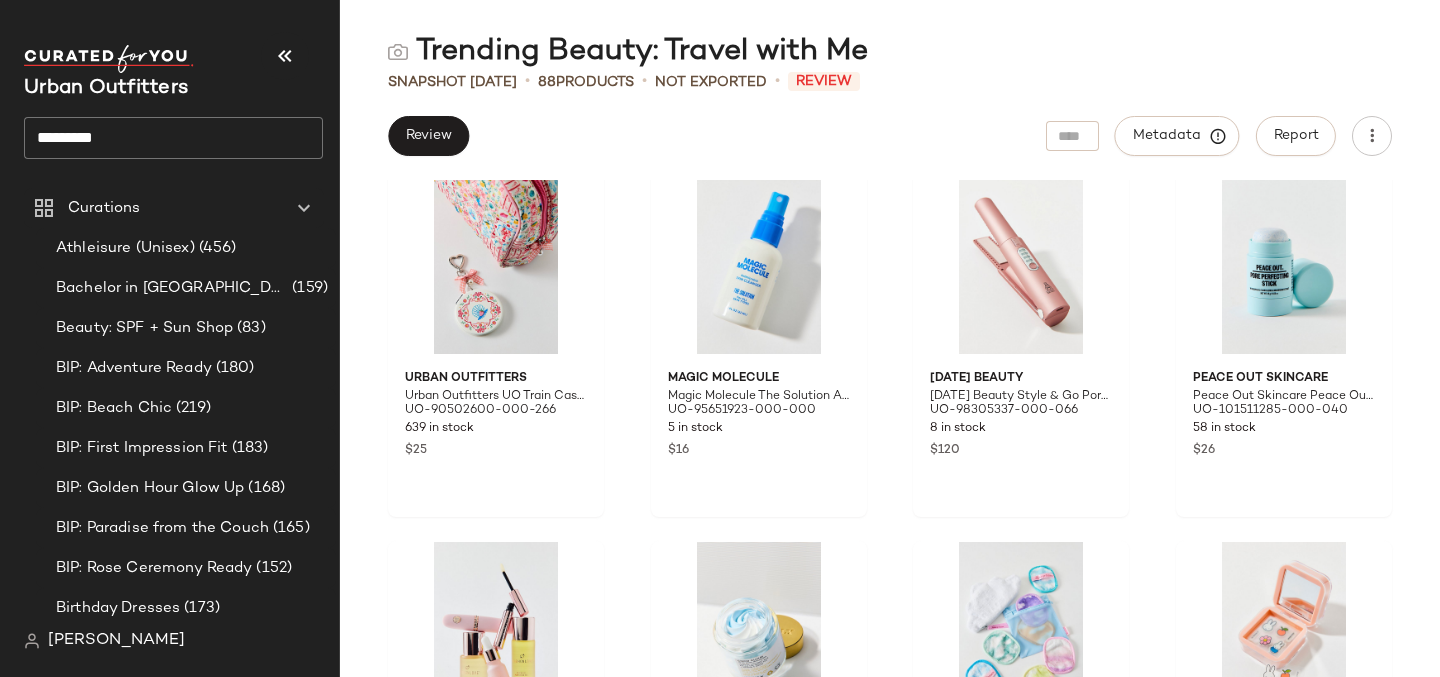 click on "********" 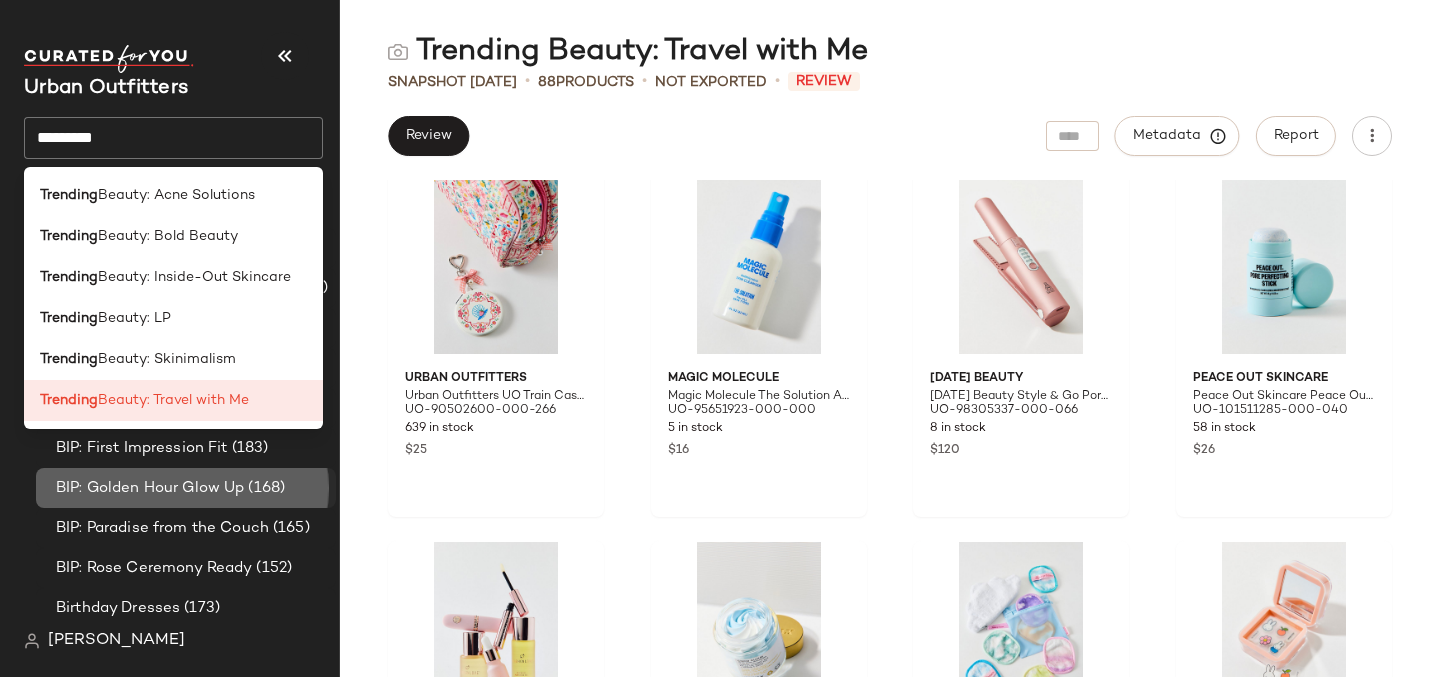 click on "BIP: Golden Hour Glow Up" at bounding box center (150, 488) 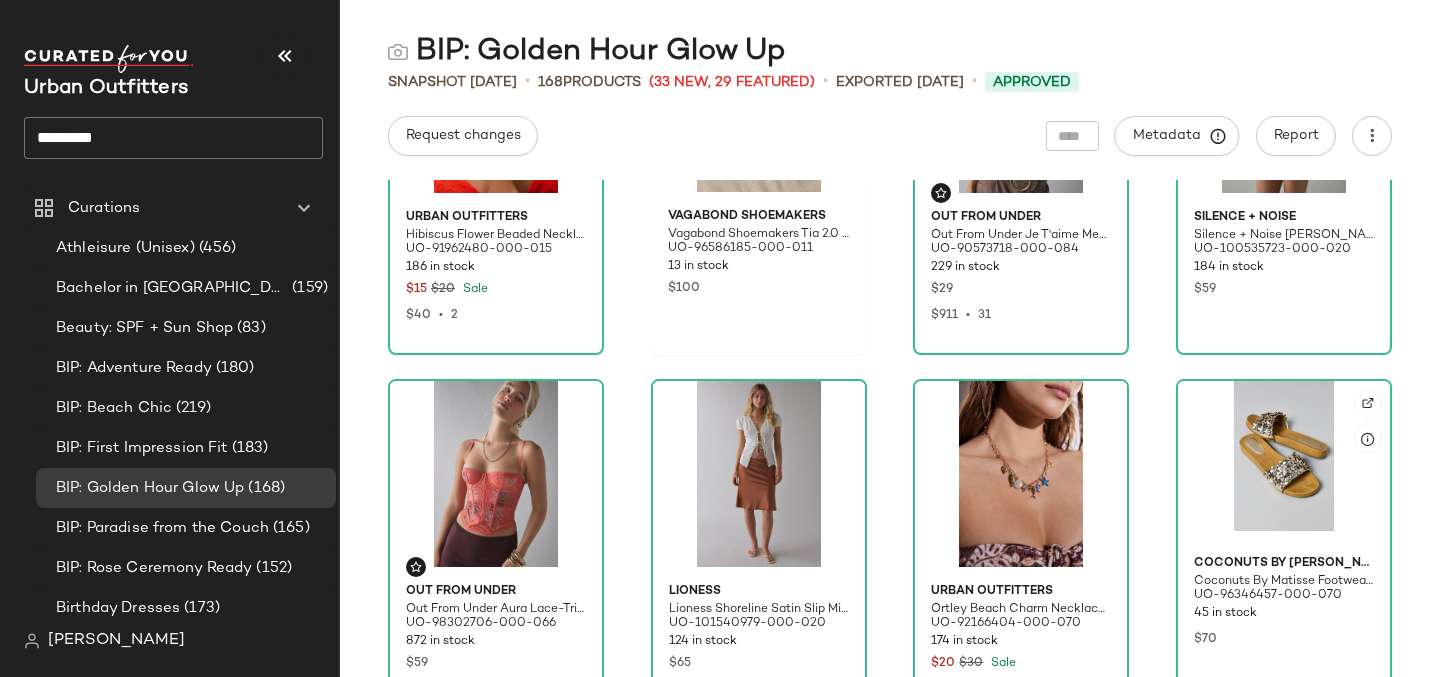scroll, scrollTop: 2236, scrollLeft: 0, axis: vertical 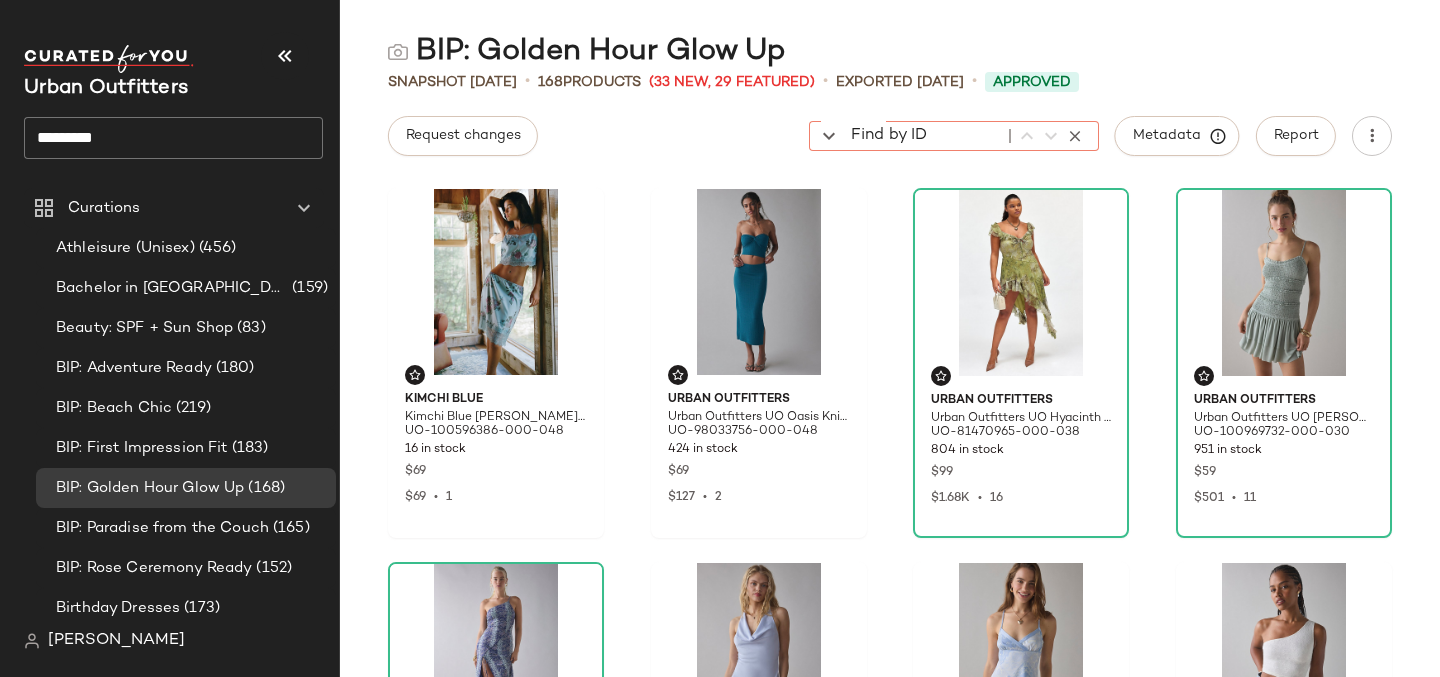 click on "Find by ID Find by ID" 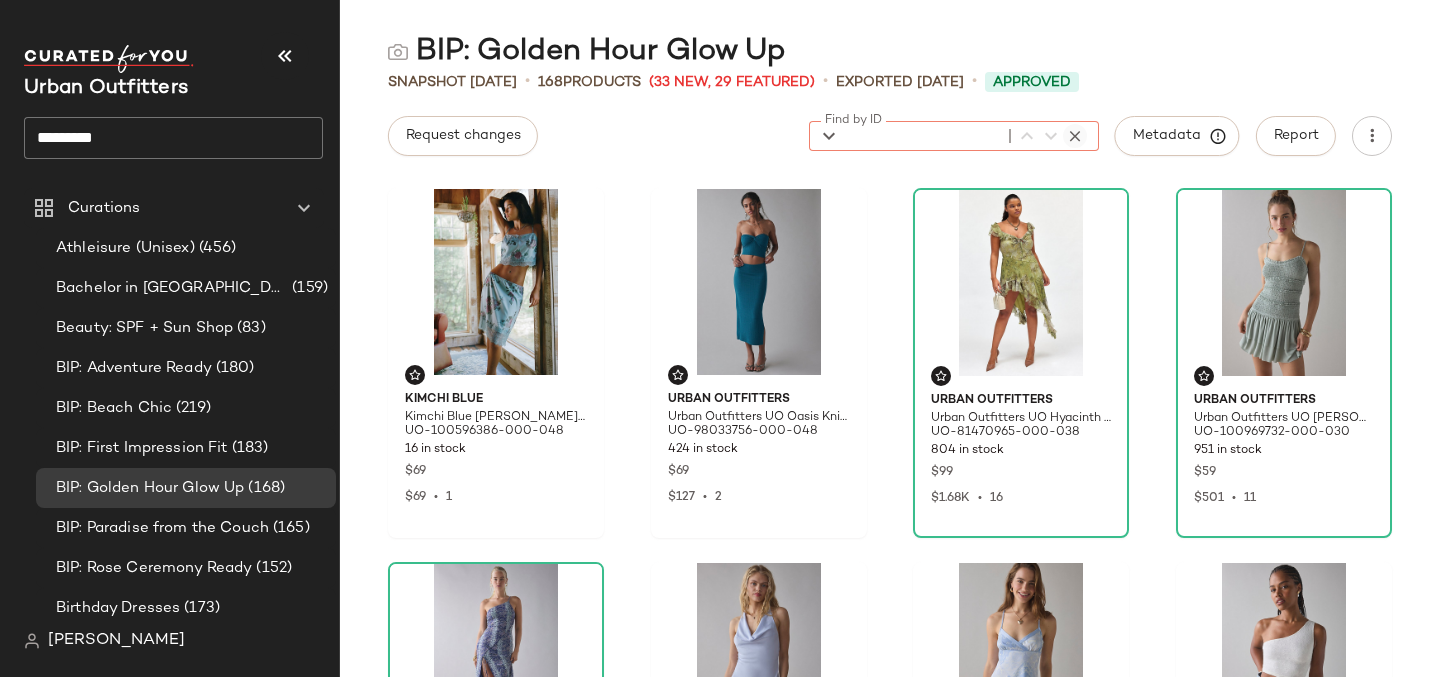 click 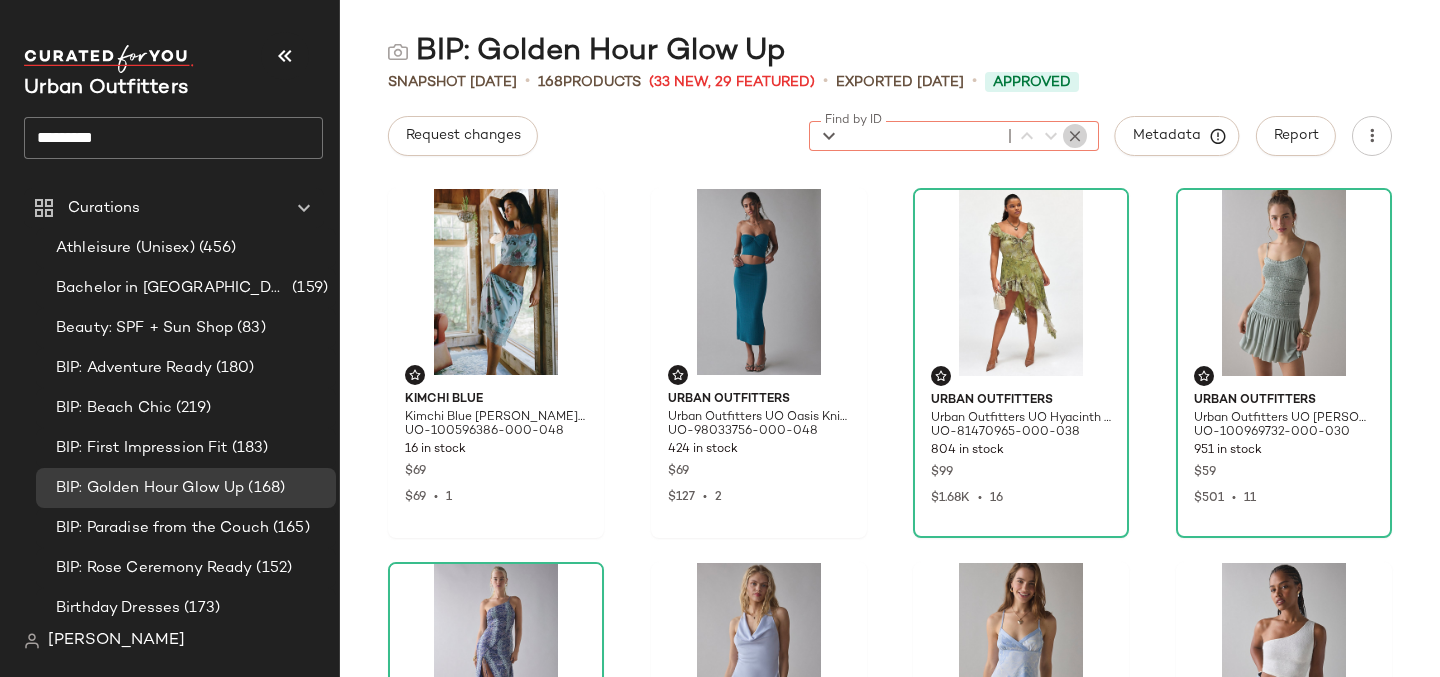 click 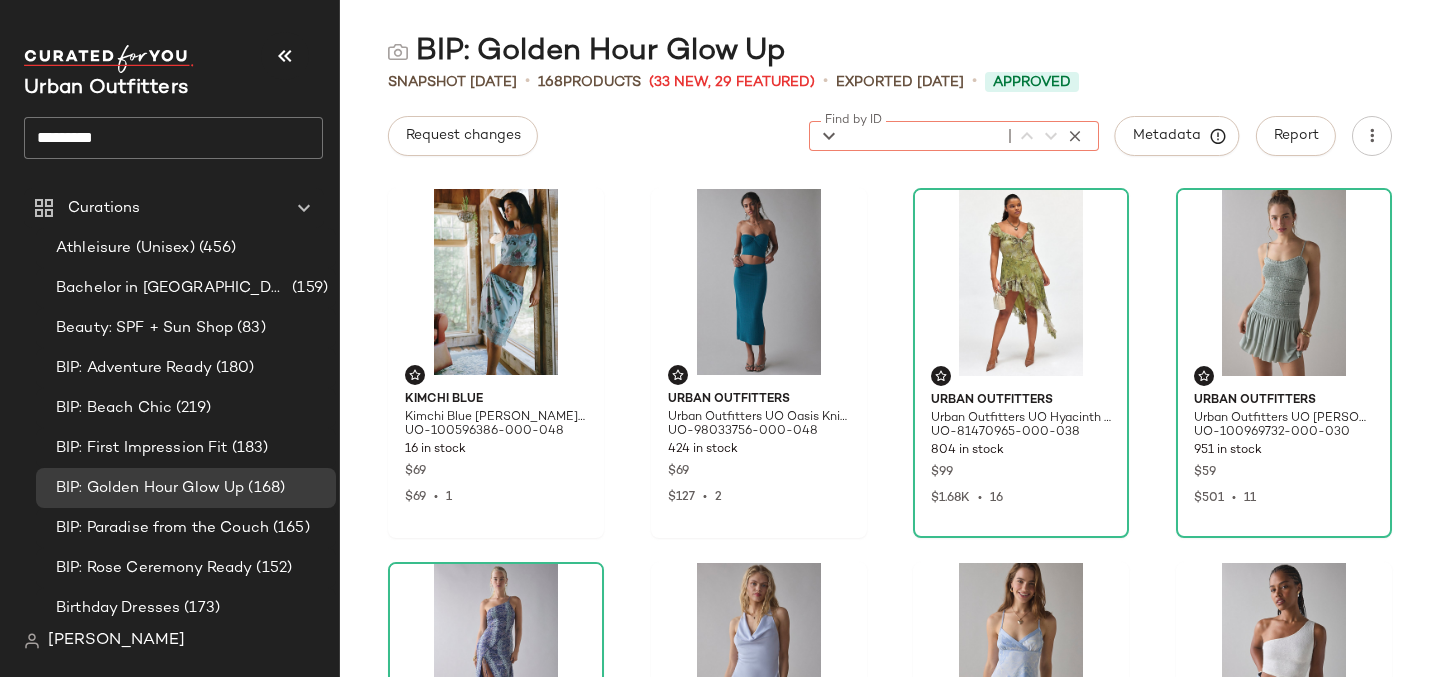 click on "Request changes  Find by ID Find by ID  Metadata   Report" 